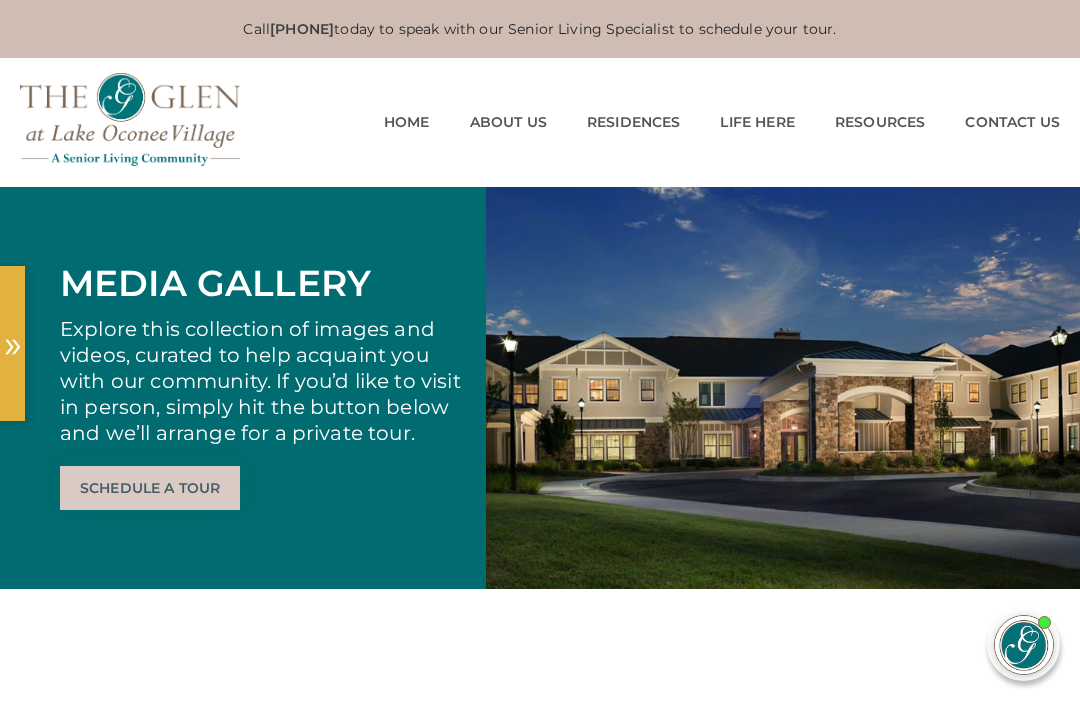scroll, scrollTop: 0, scrollLeft: 0, axis: both 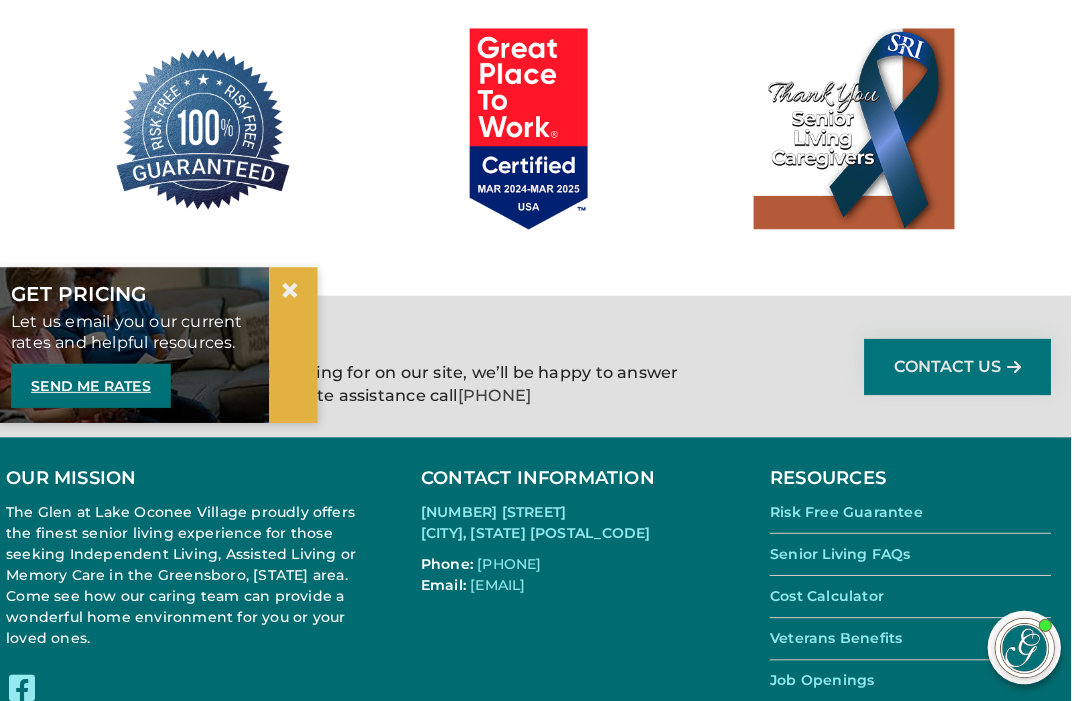 click on "Cost Calculator" at bounding box center (826, 593) 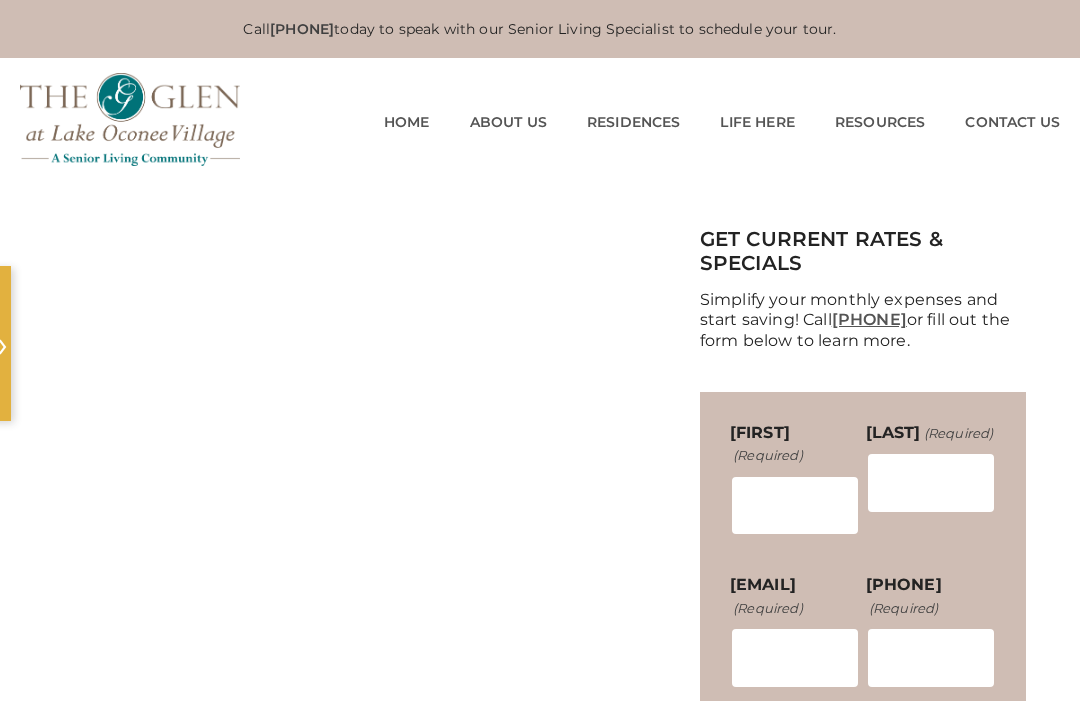 scroll, scrollTop: 0, scrollLeft: 0, axis: both 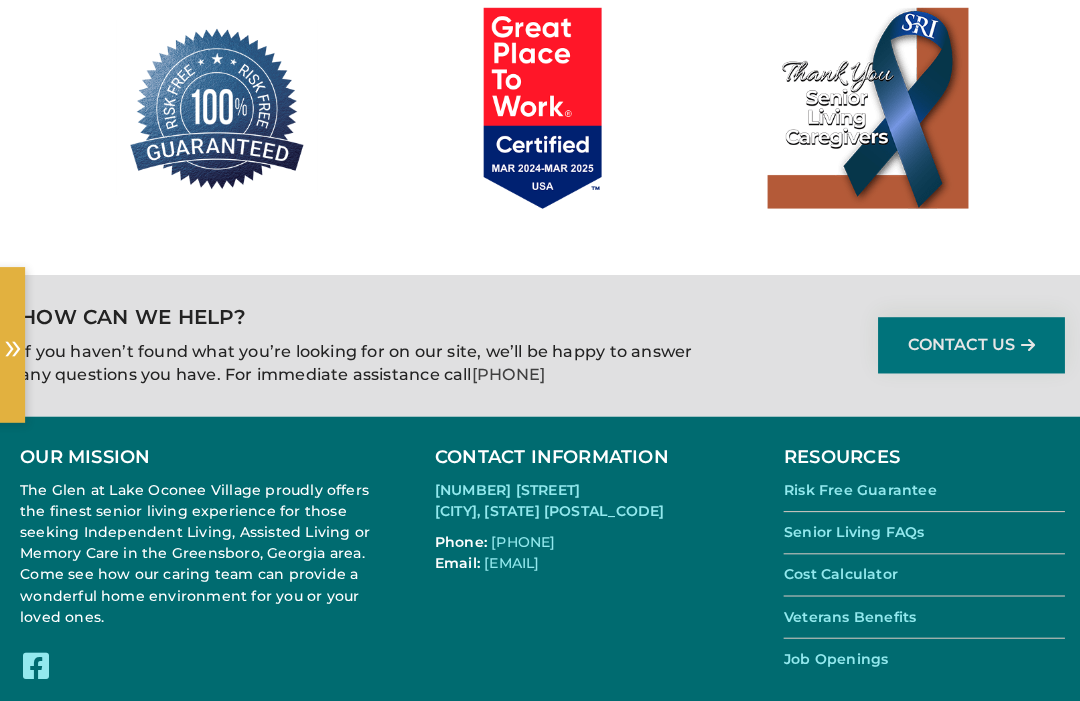 click on "Veterans Benefits" at bounding box center [846, 614] 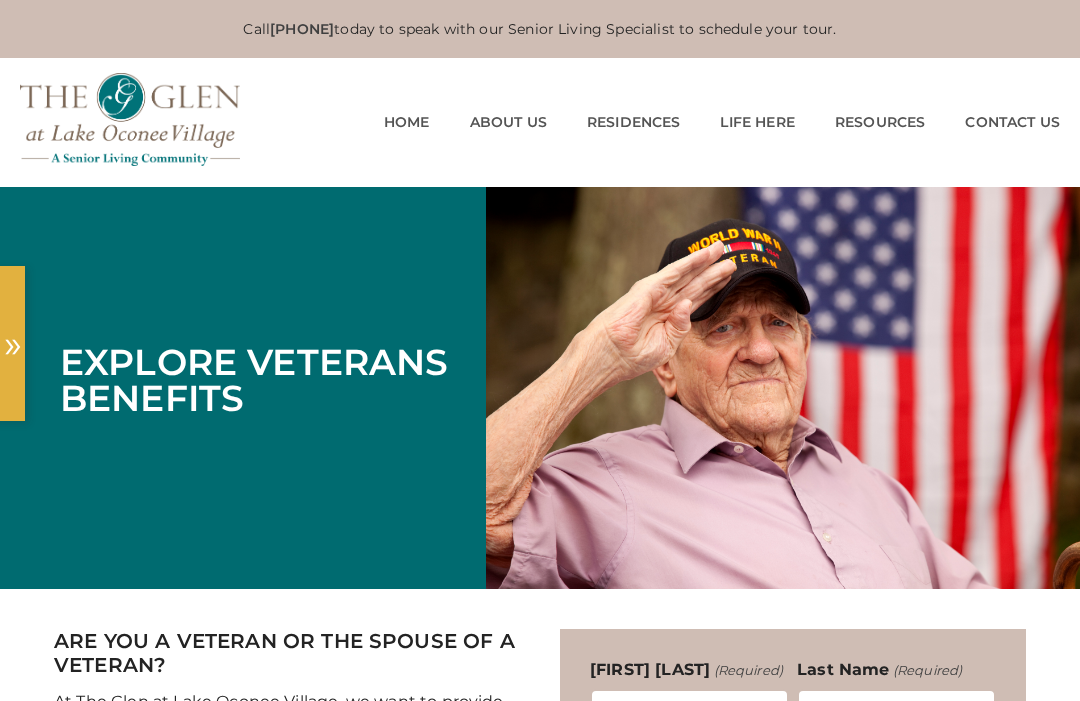 scroll, scrollTop: 0, scrollLeft: 0, axis: both 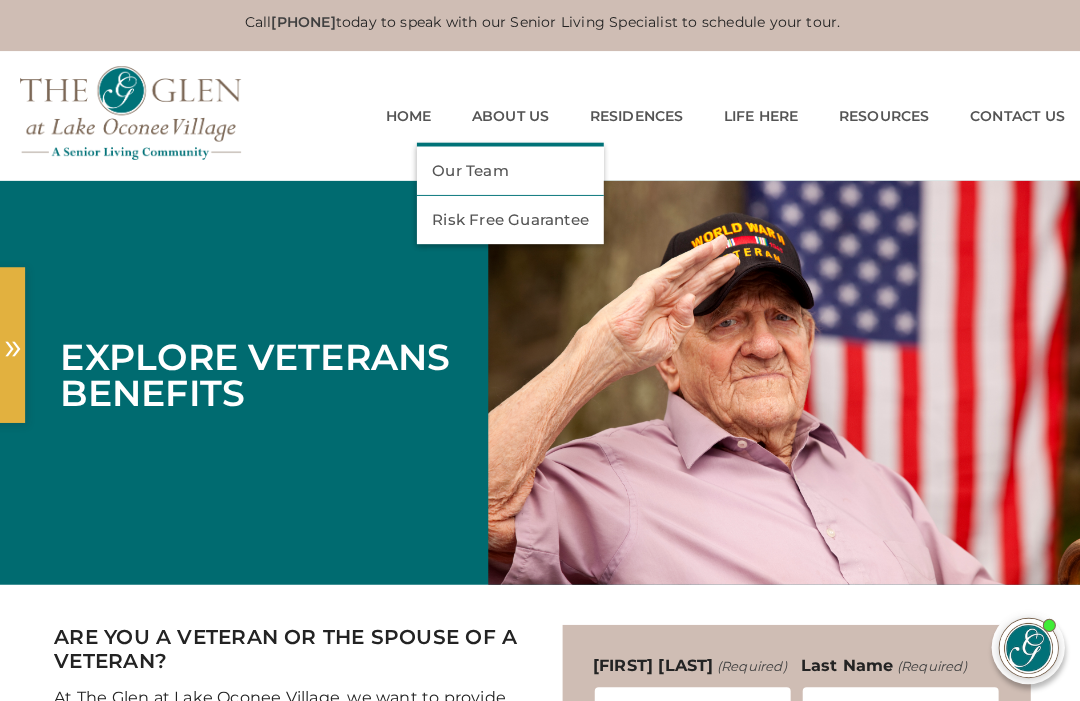 click on "Our Team" at bounding box center [508, 170] 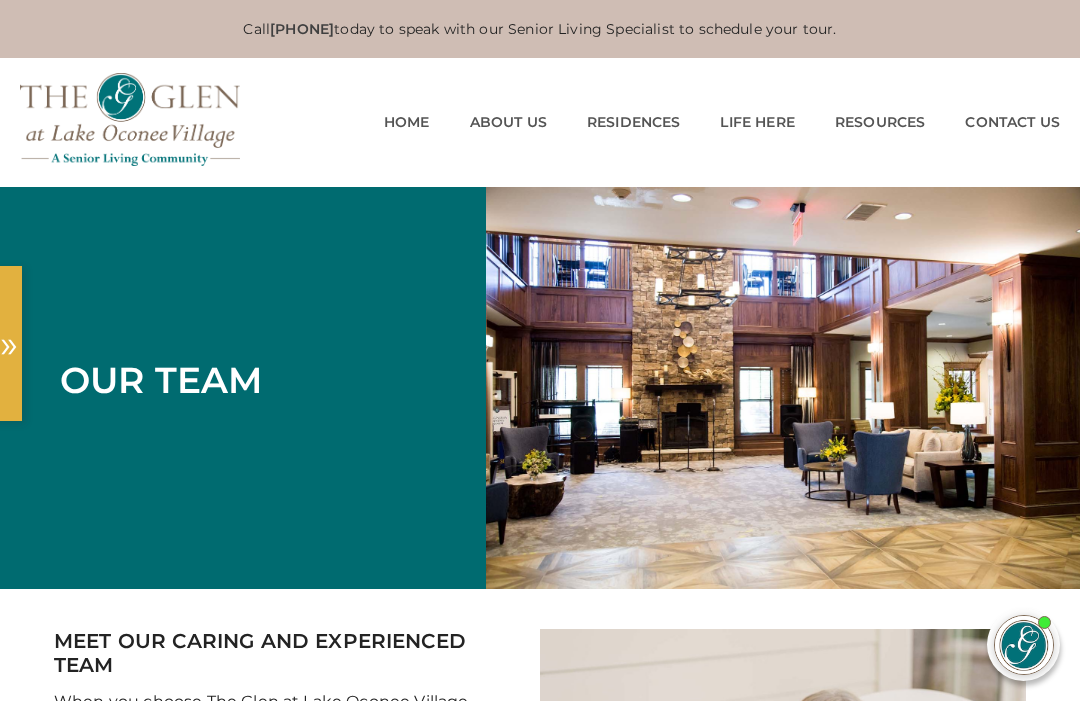scroll, scrollTop: 0, scrollLeft: 0, axis: both 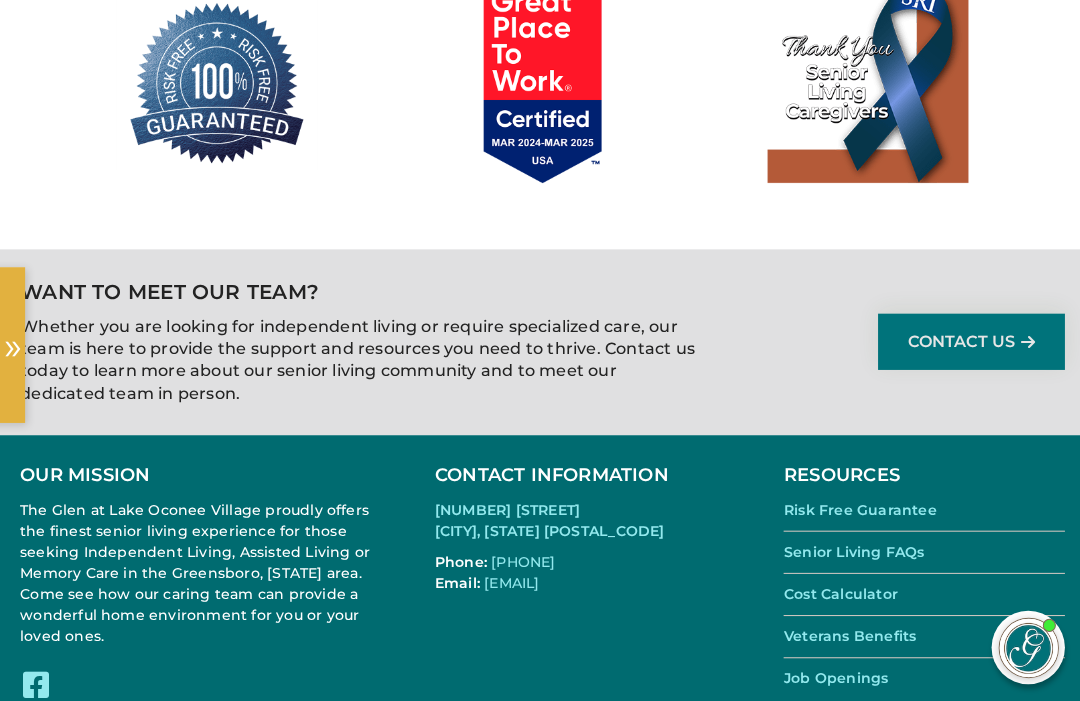 click on "Senior Living FAQs" at bounding box center (850, 549) 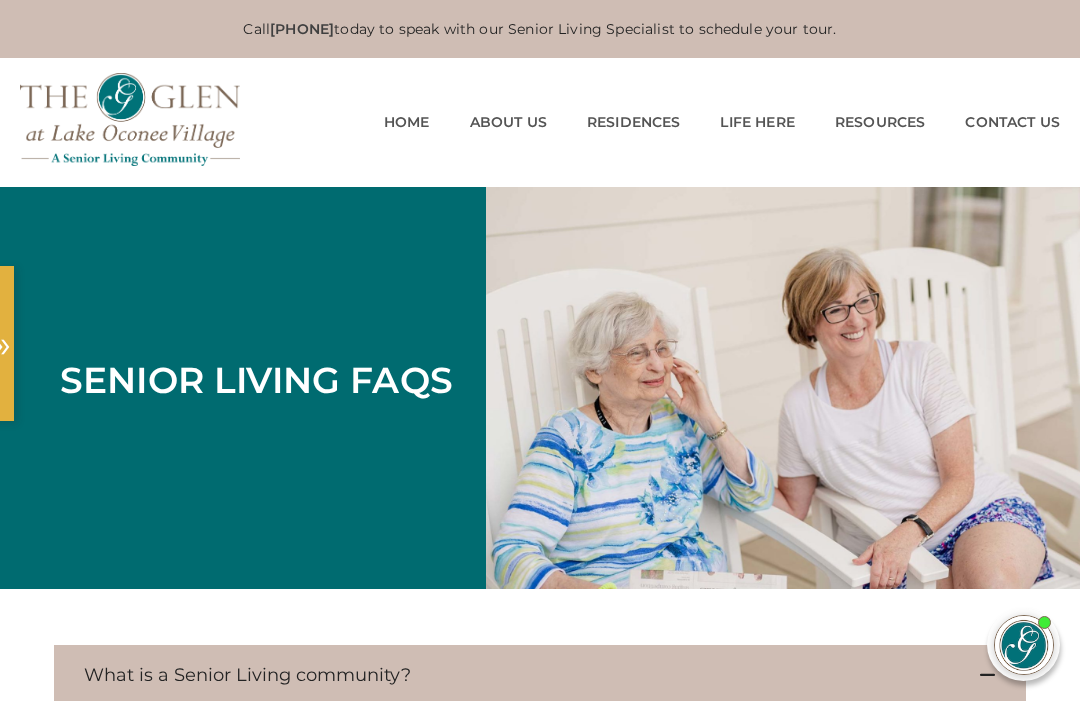 scroll, scrollTop: 0, scrollLeft: 0, axis: both 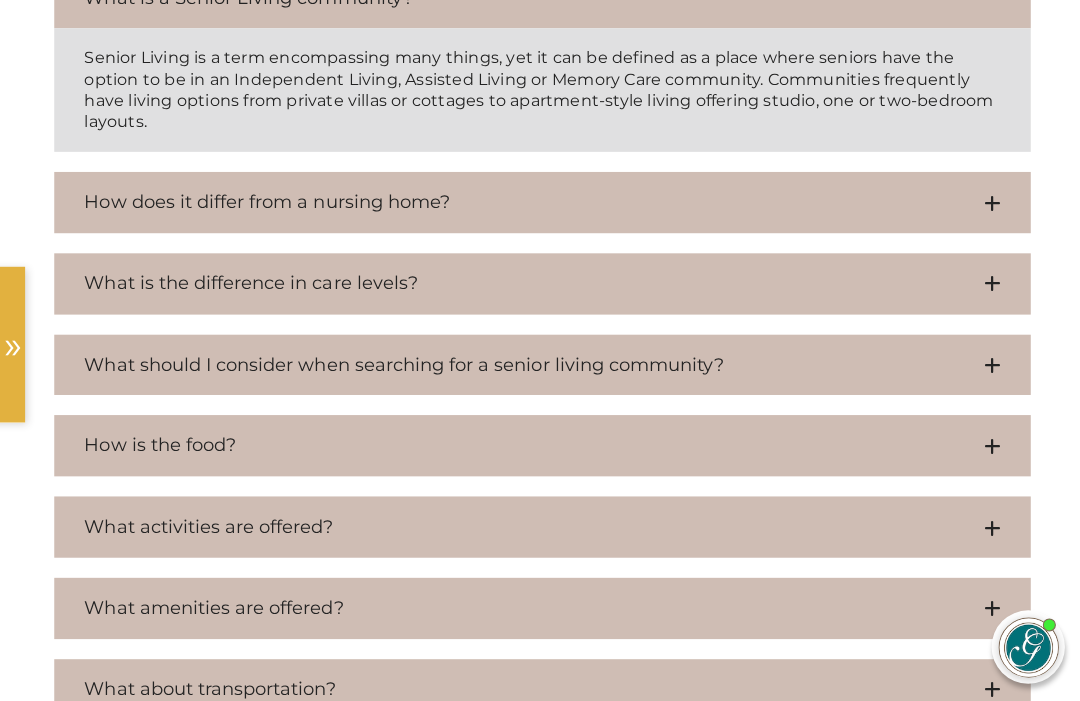 click on "How is the food?" at bounding box center [540, 444] 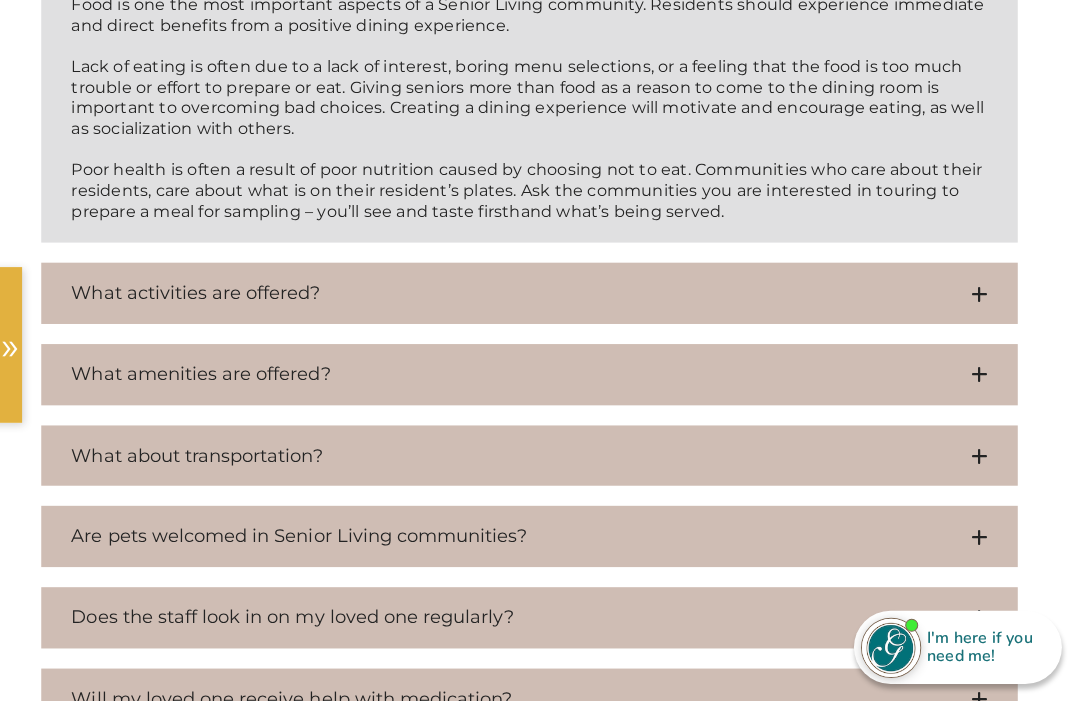 scroll, scrollTop: 1200, scrollLeft: 6, axis: both 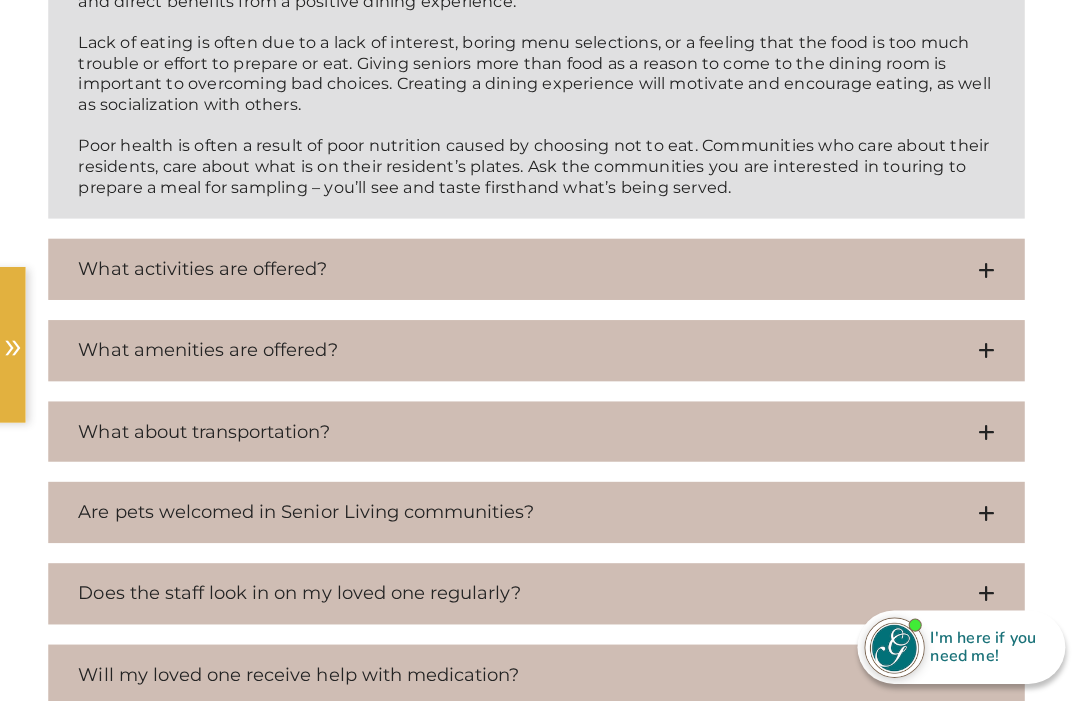 click on "What about transportation?" at bounding box center [534, 430] 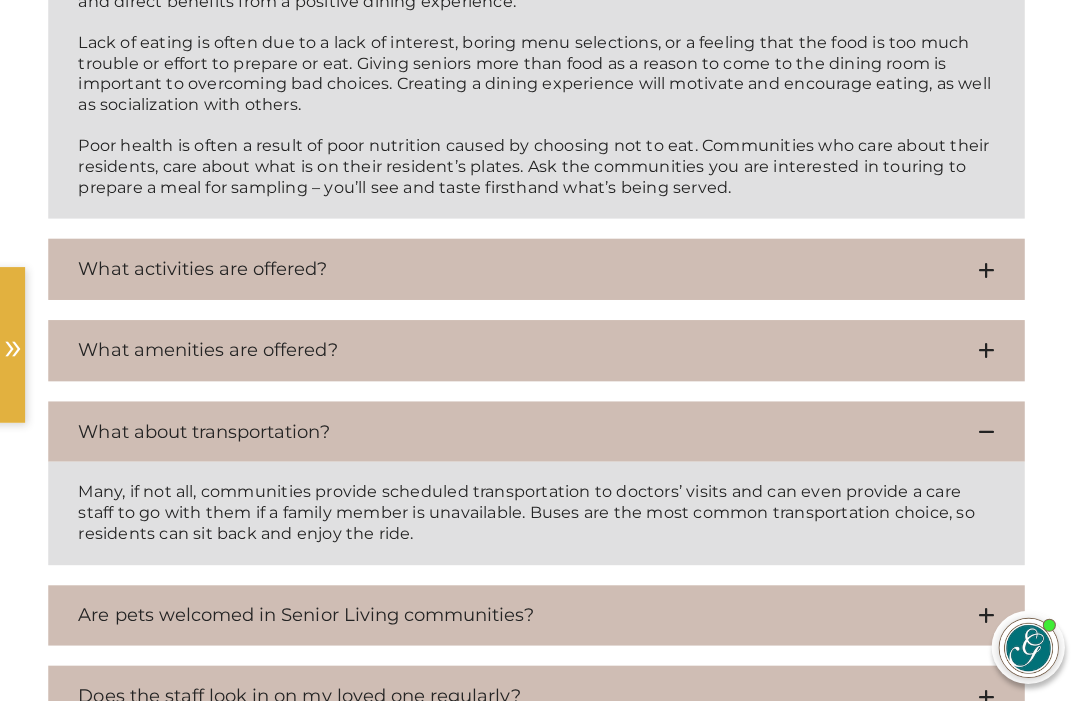 click at bounding box center (981, 613) 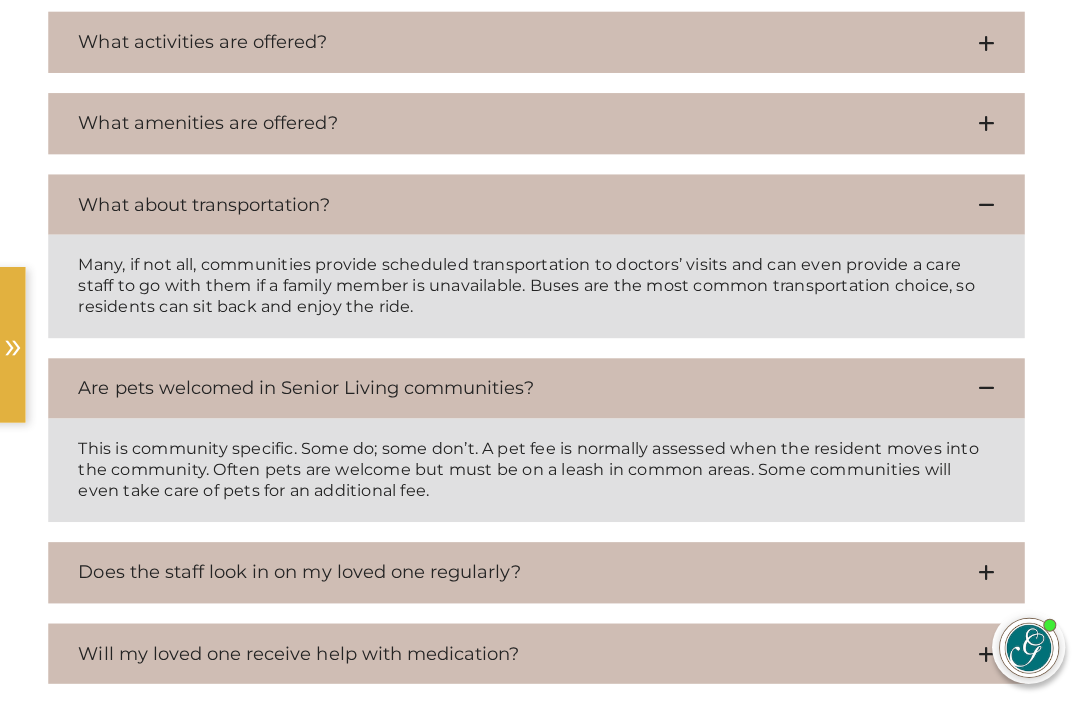 scroll, scrollTop: 1427, scrollLeft: 6, axis: both 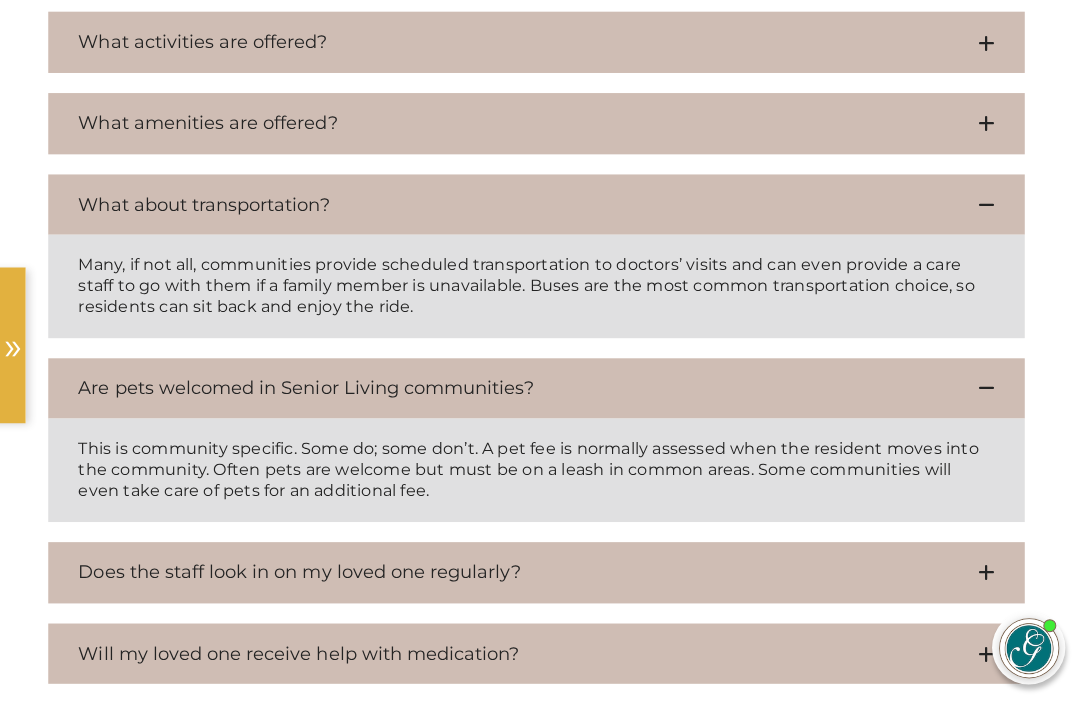 click at bounding box center (981, 731) 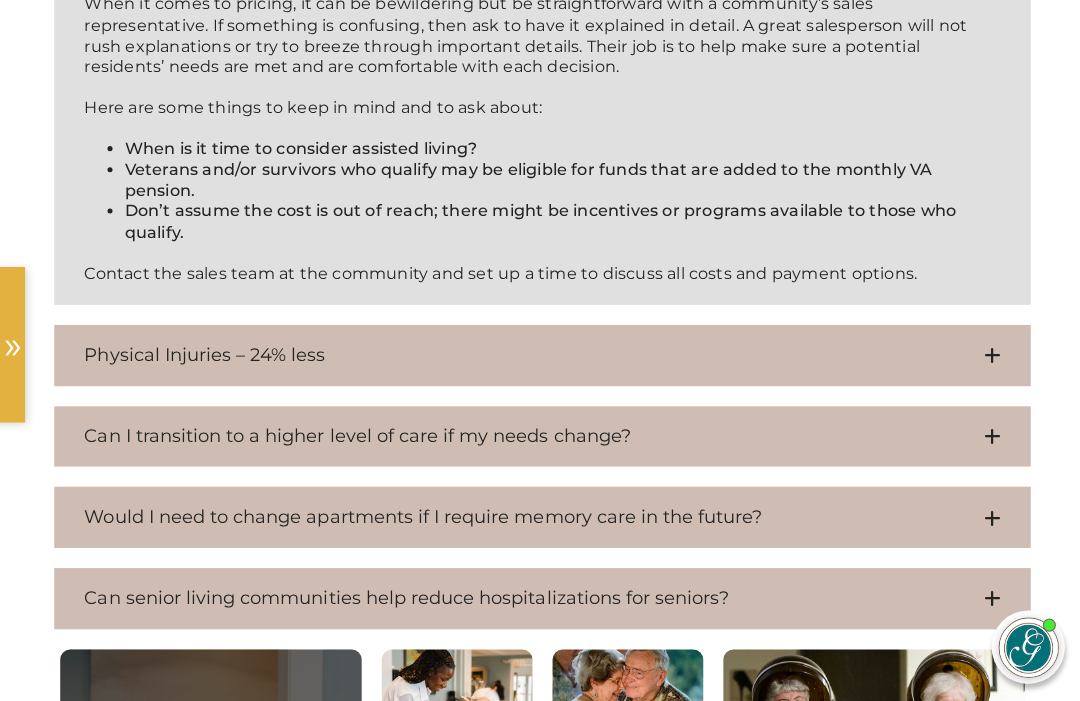scroll, scrollTop: 2461, scrollLeft: 0, axis: vertical 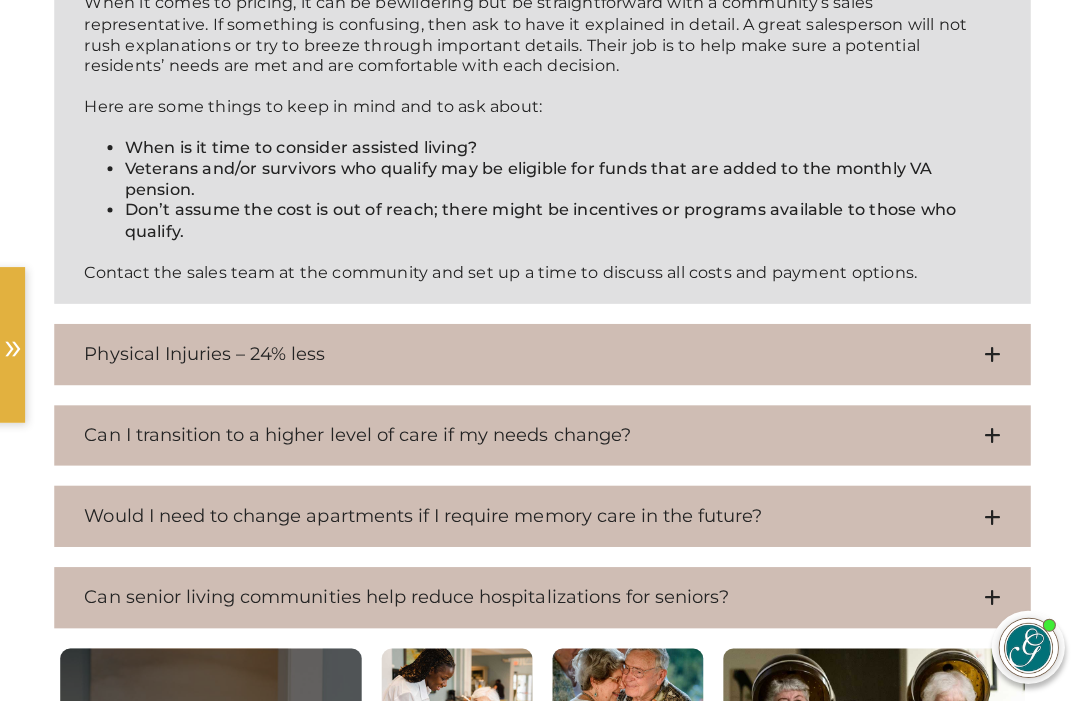 click at bounding box center [987, 515] 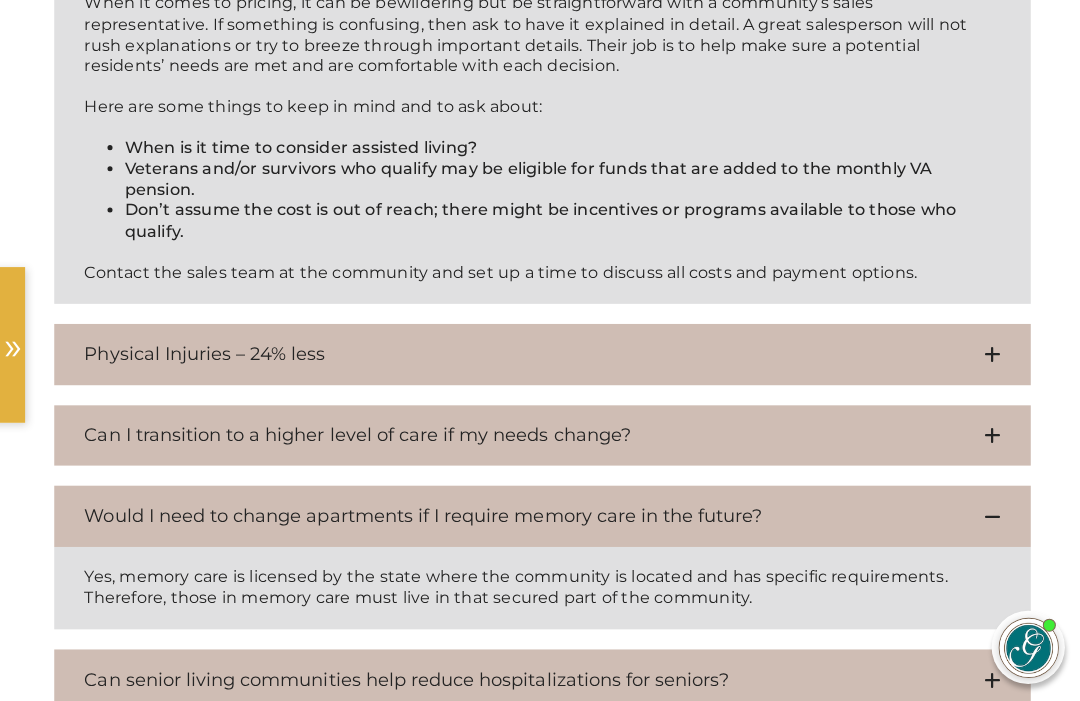click at bounding box center (987, 515) 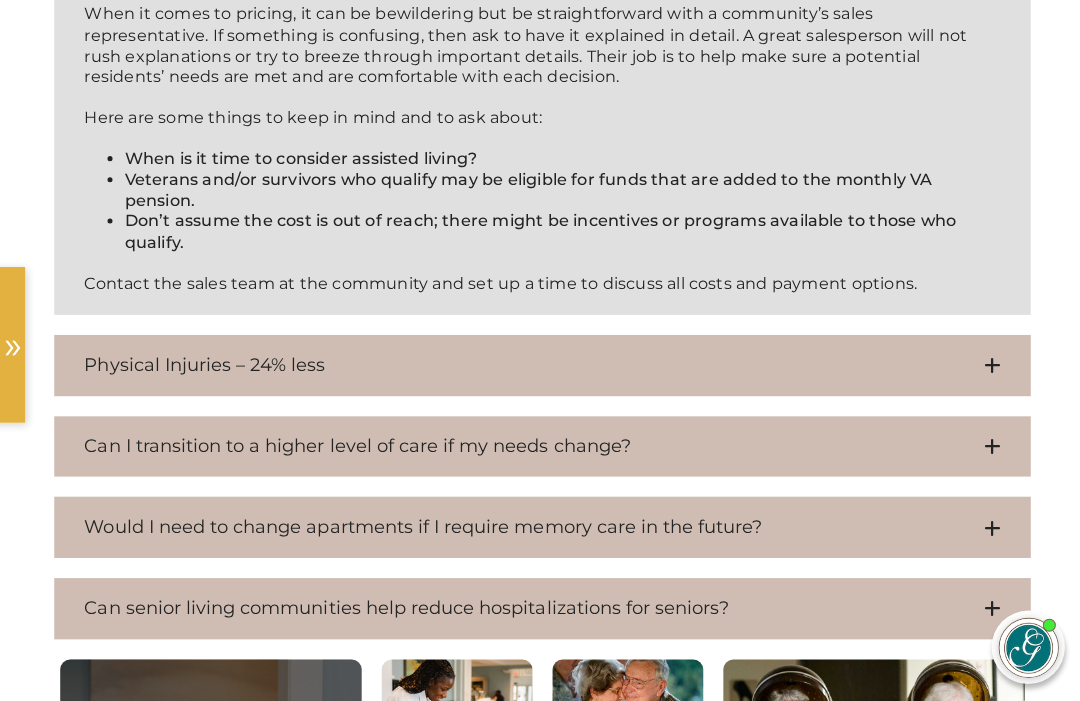 scroll, scrollTop: 2451, scrollLeft: 0, axis: vertical 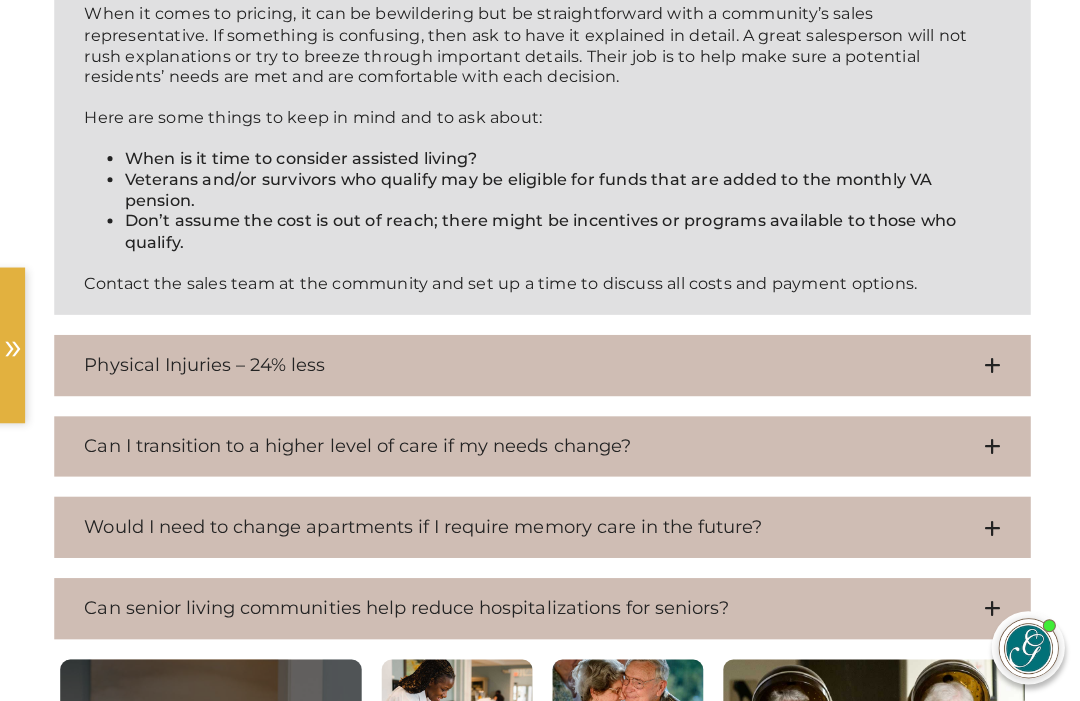click at bounding box center (987, 444) 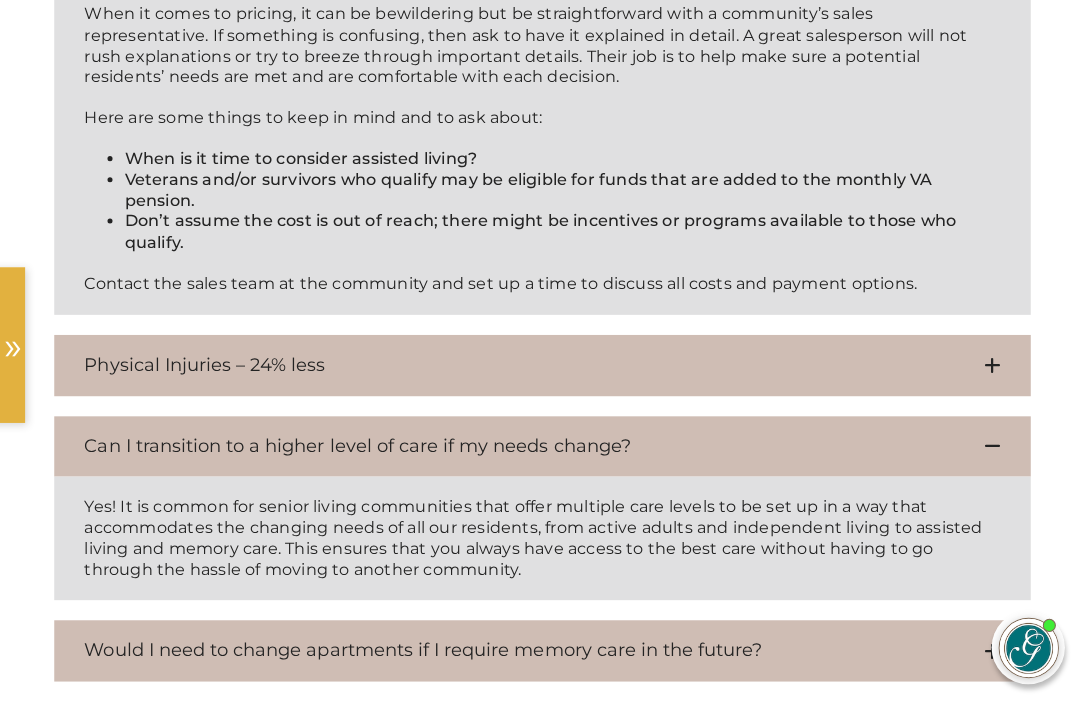 click at bounding box center [987, 444] 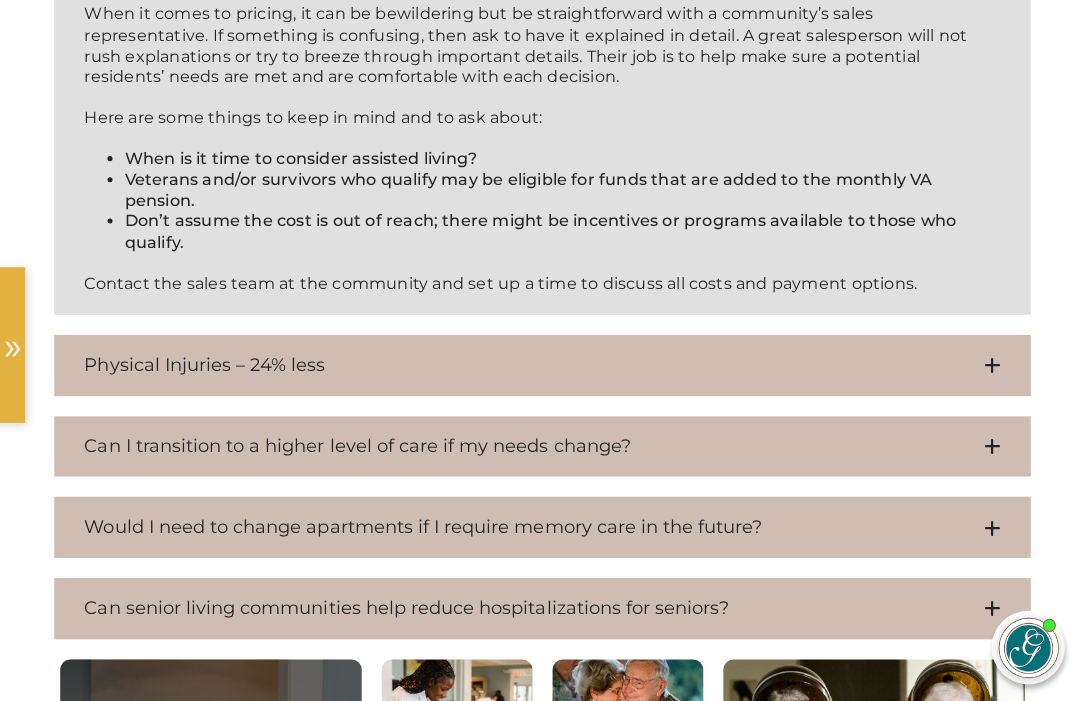click at bounding box center [987, 363] 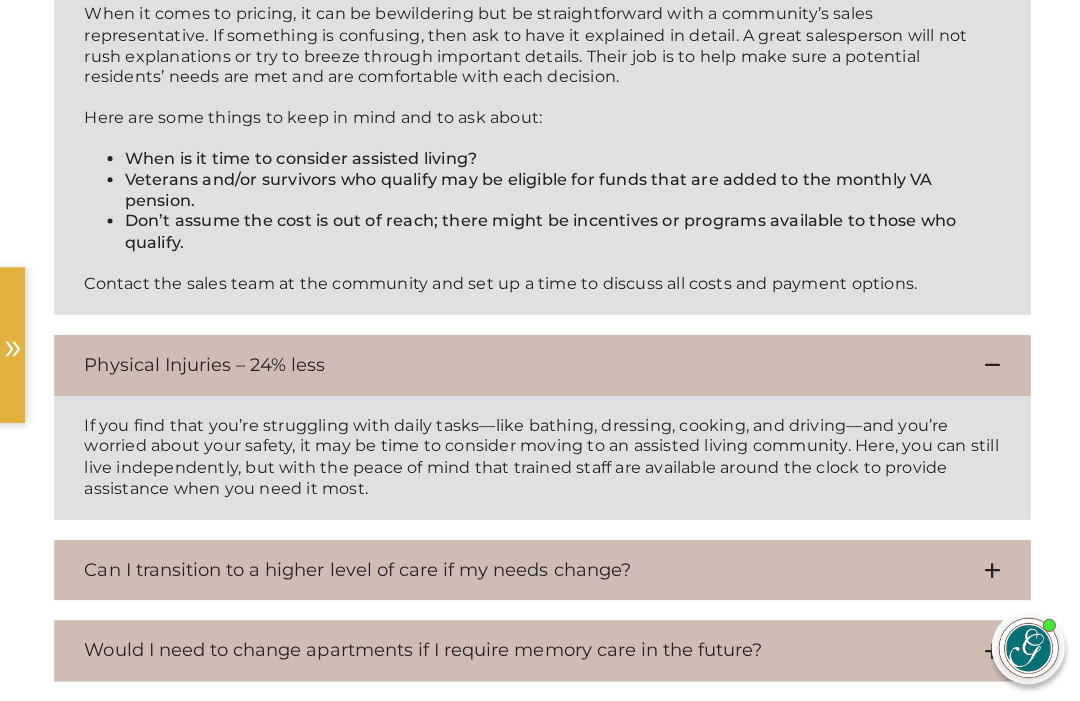 click at bounding box center [987, 363] 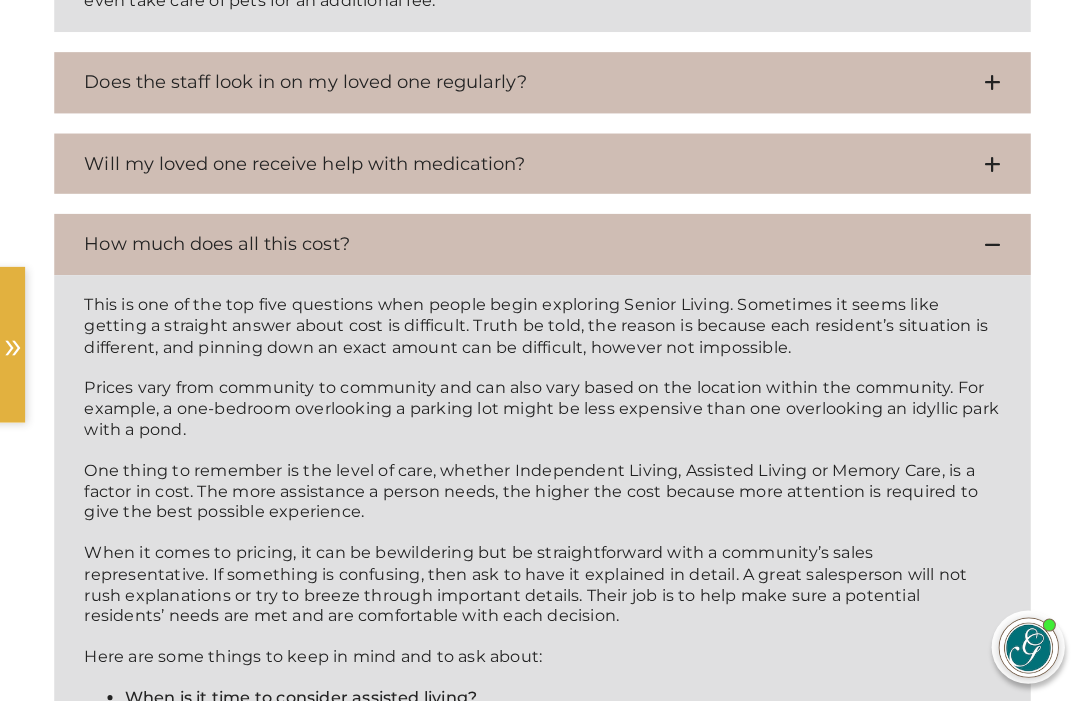 scroll, scrollTop: 1908, scrollLeft: 0, axis: vertical 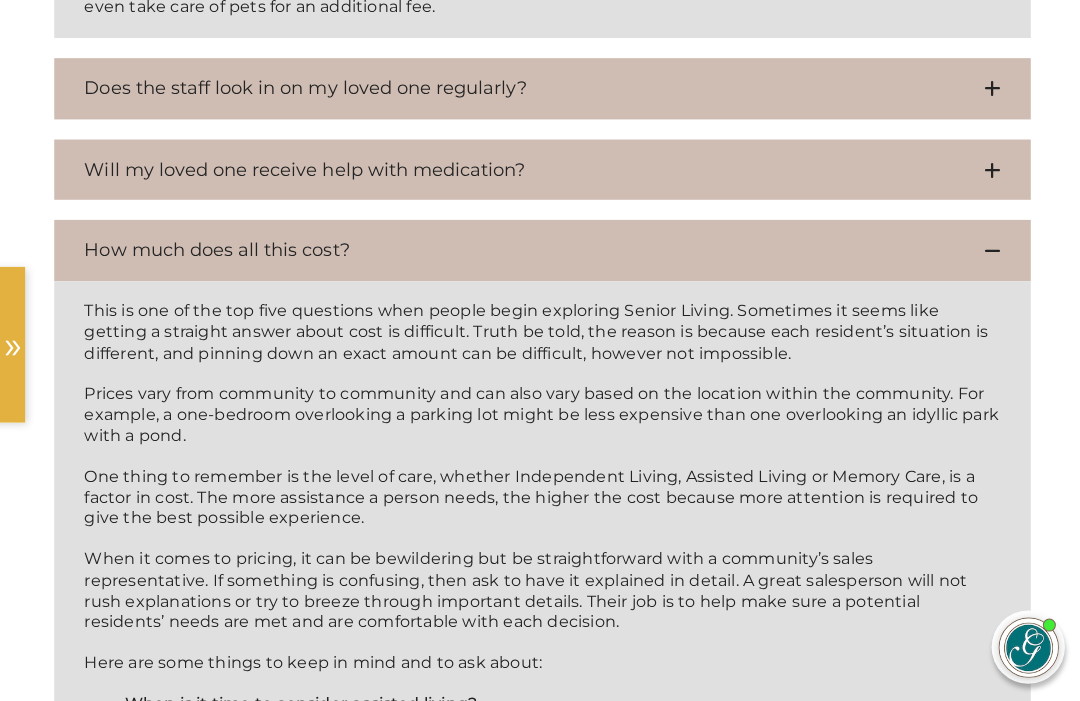 click at bounding box center [987, 250] 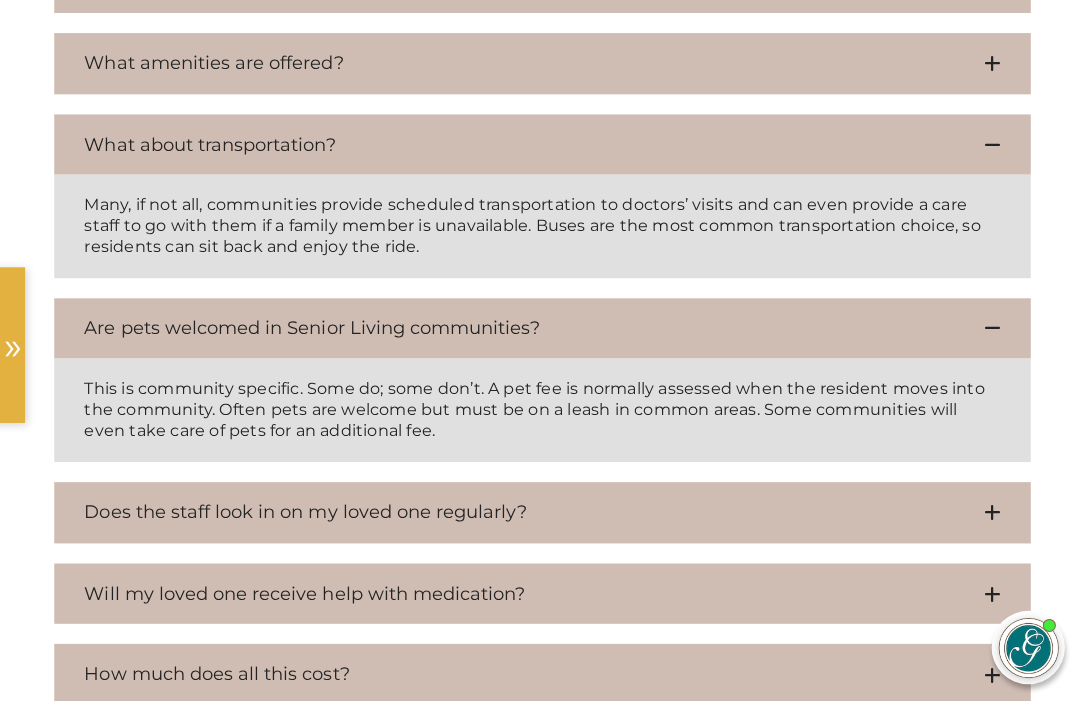 click at bounding box center [987, 327] 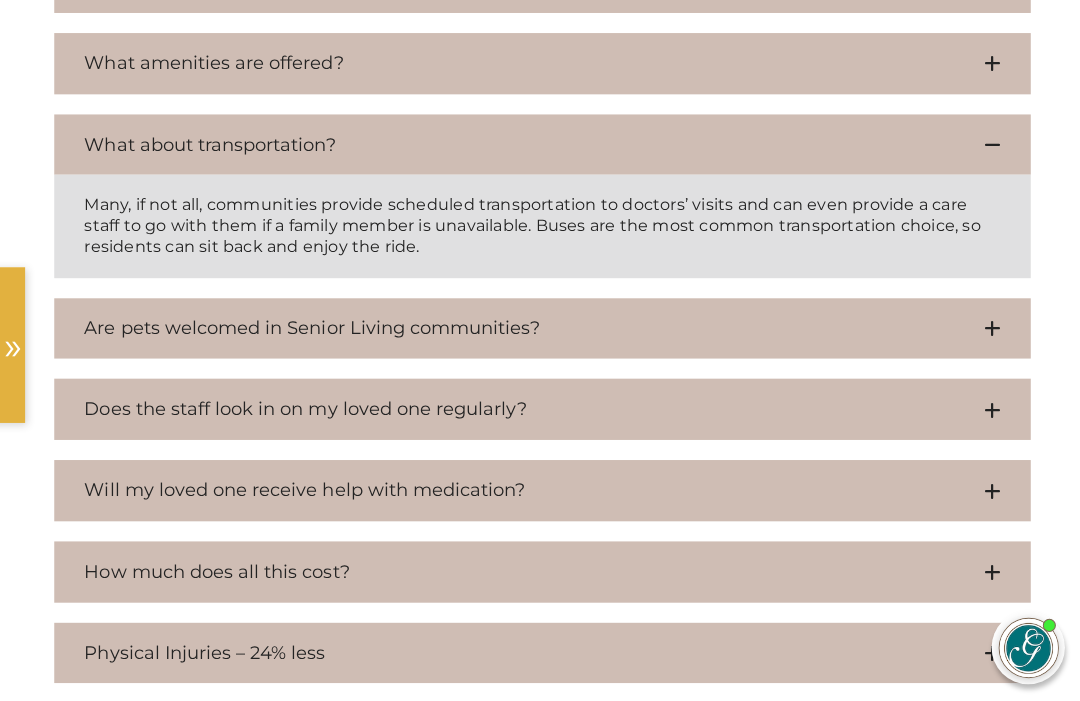 click on "What about transportation?" at bounding box center (540, 144) 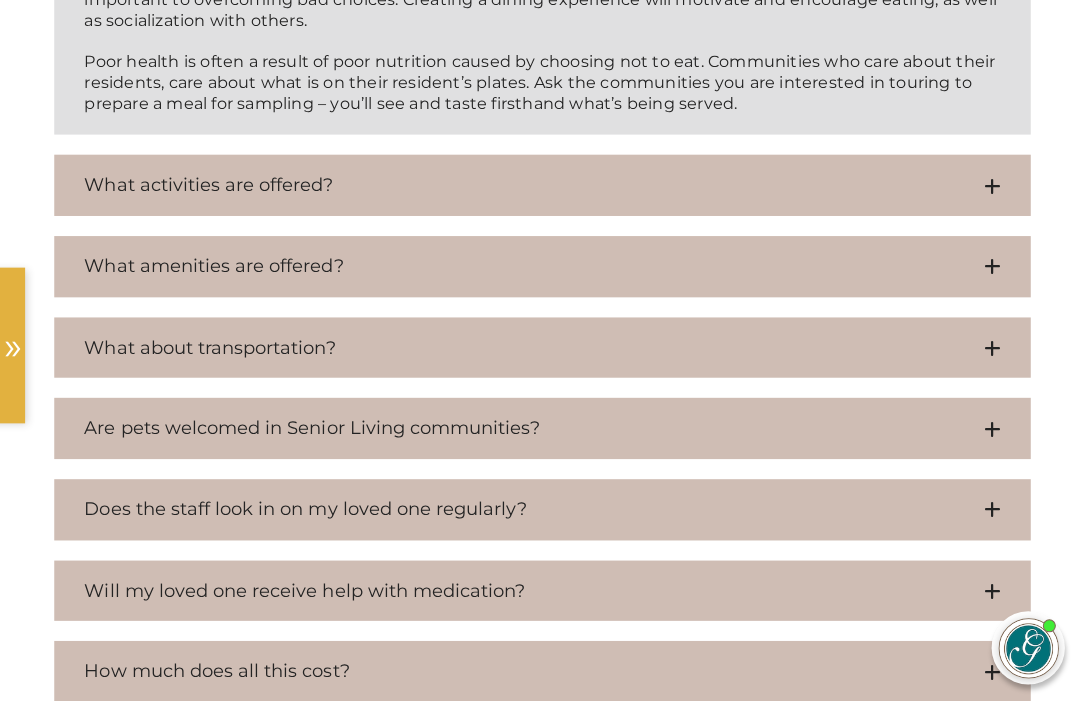 scroll, scrollTop: 1282, scrollLeft: 0, axis: vertical 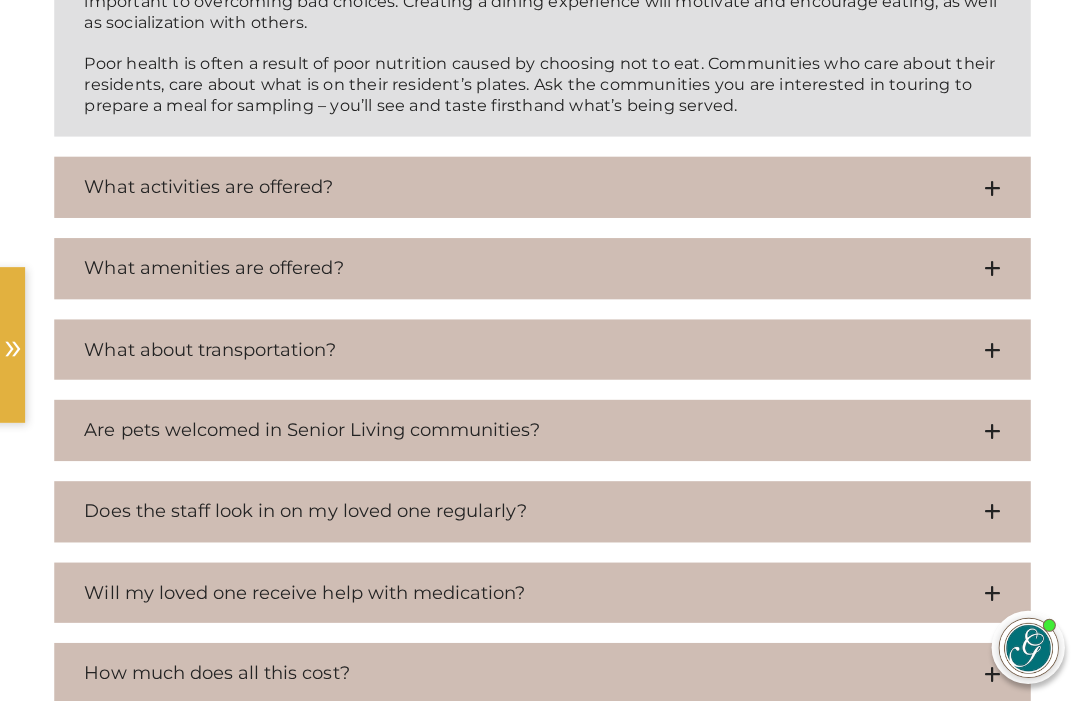 click at bounding box center [987, 267] 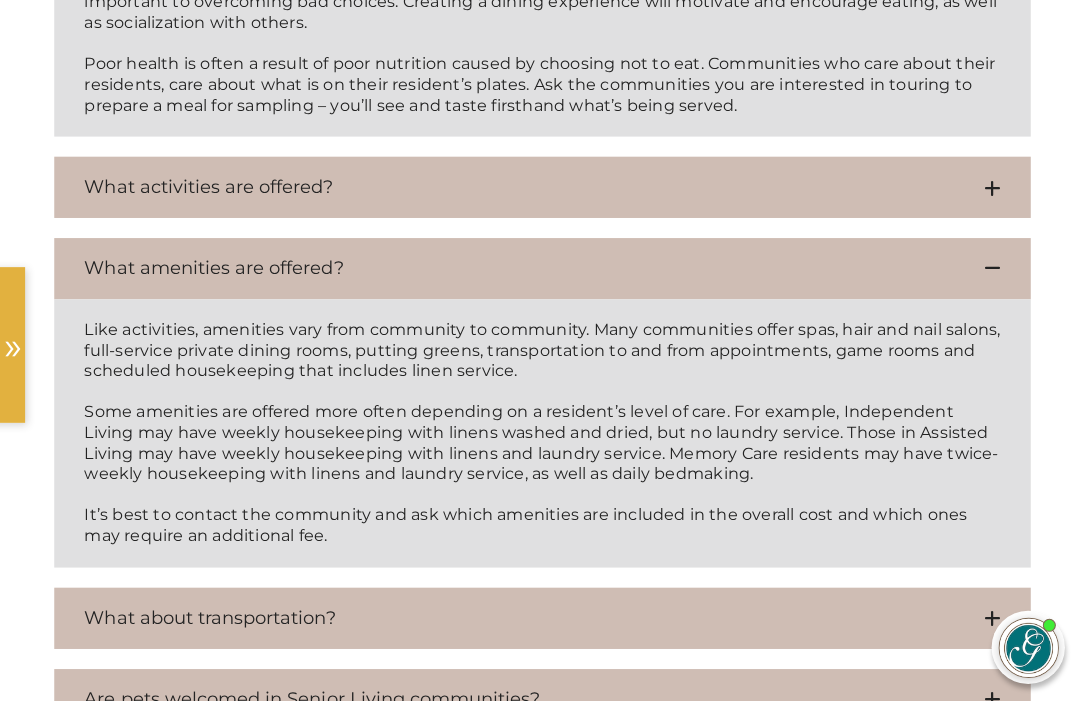 click at bounding box center [987, 267] 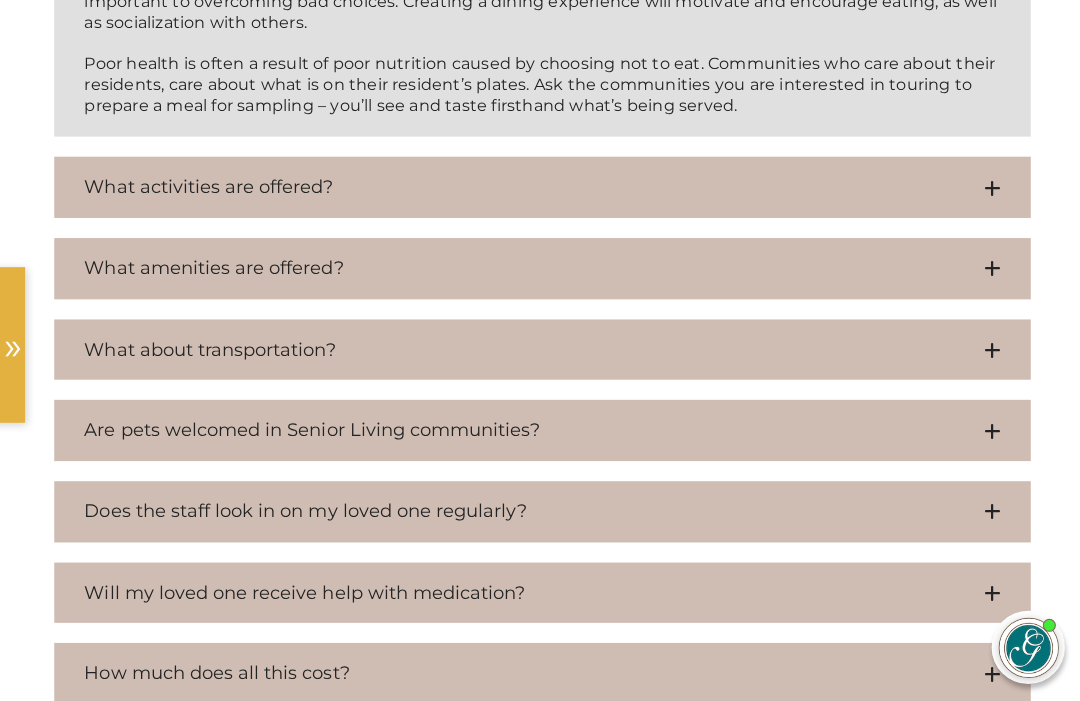 click on "What activities are offered?" at bounding box center (540, 186) 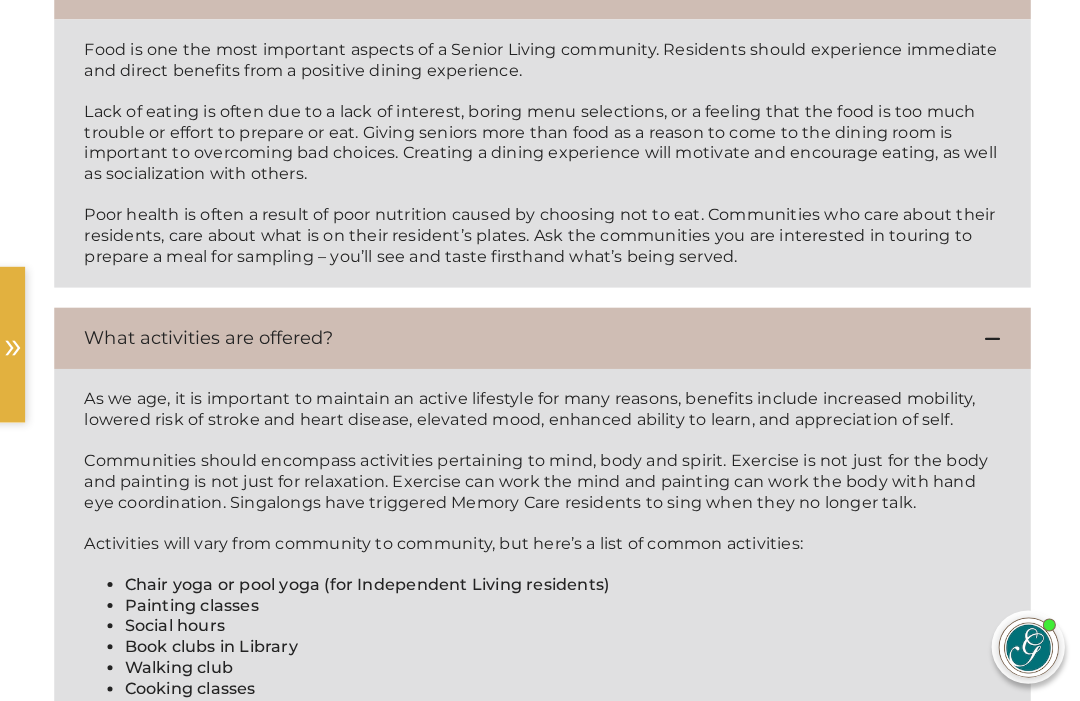 scroll, scrollTop: 1130, scrollLeft: 0, axis: vertical 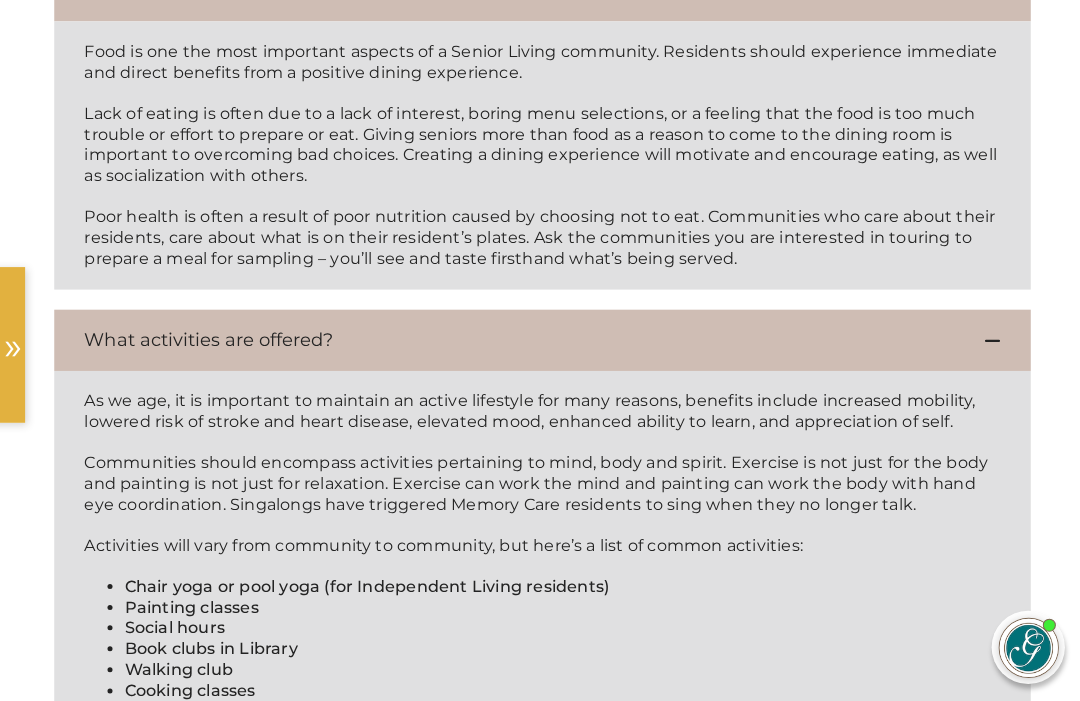 click at bounding box center (987, 339) 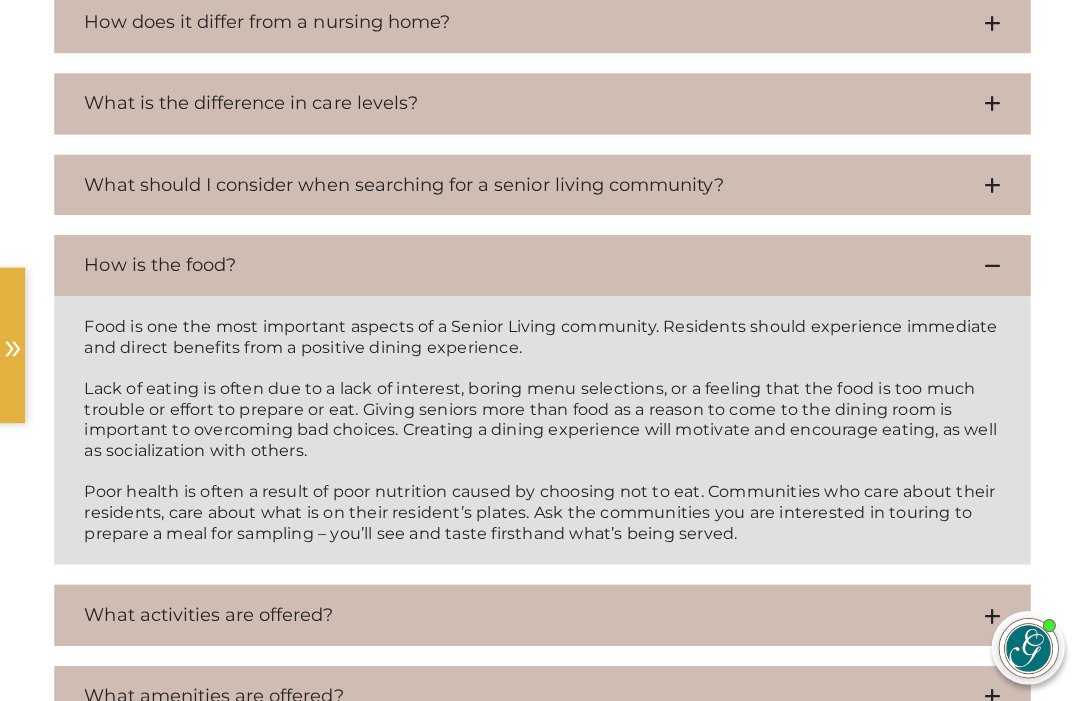 scroll, scrollTop: 855, scrollLeft: 0, axis: vertical 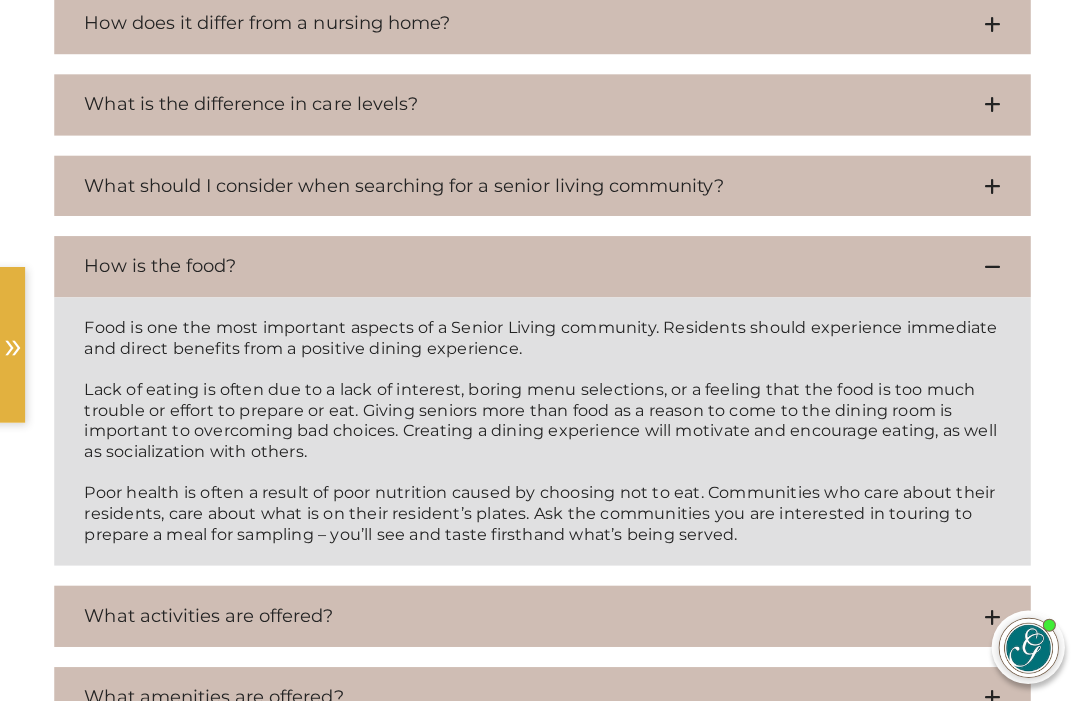 click on "How is the food?" at bounding box center (540, 265) 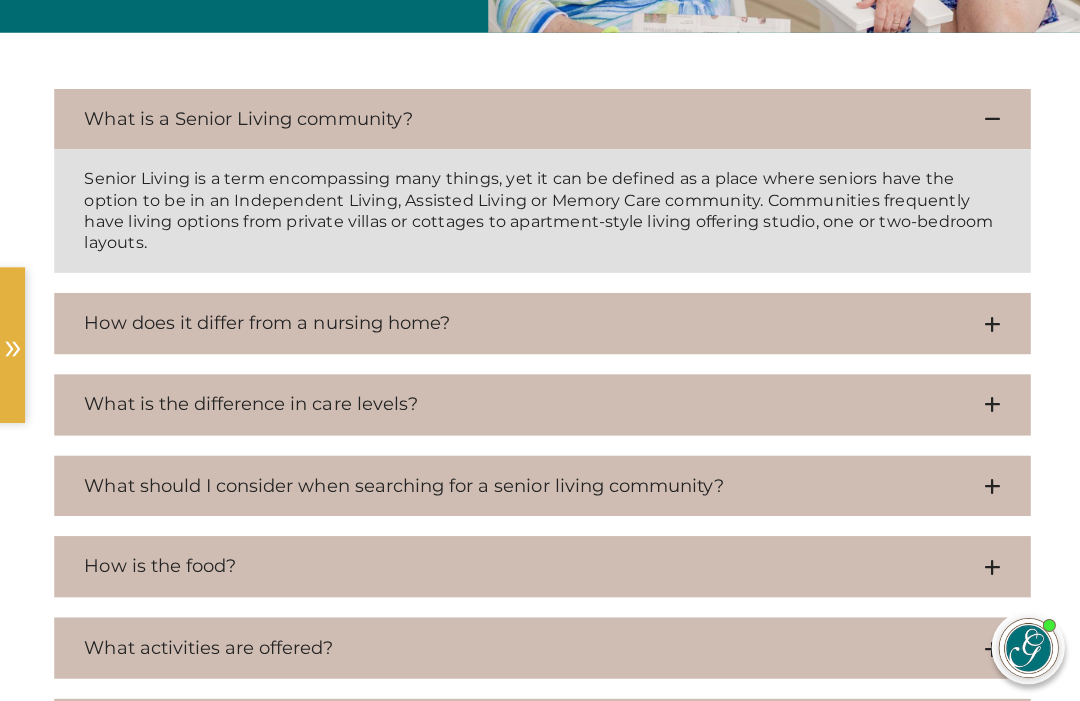 scroll, scrollTop: 555, scrollLeft: 0, axis: vertical 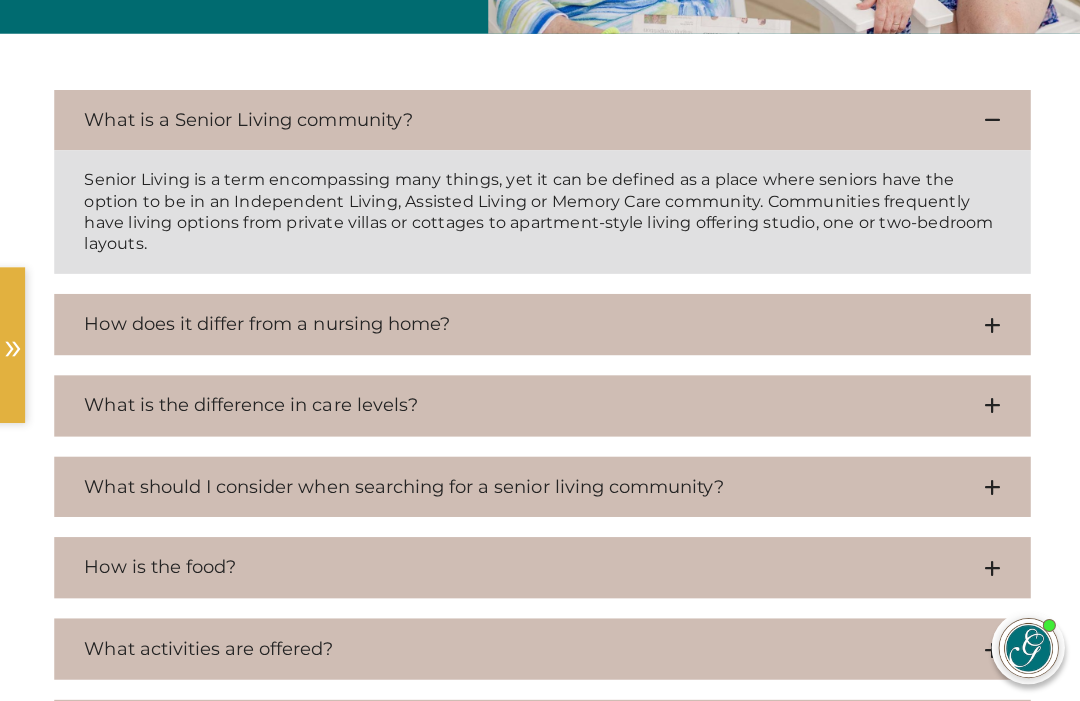 click at bounding box center [987, 120] 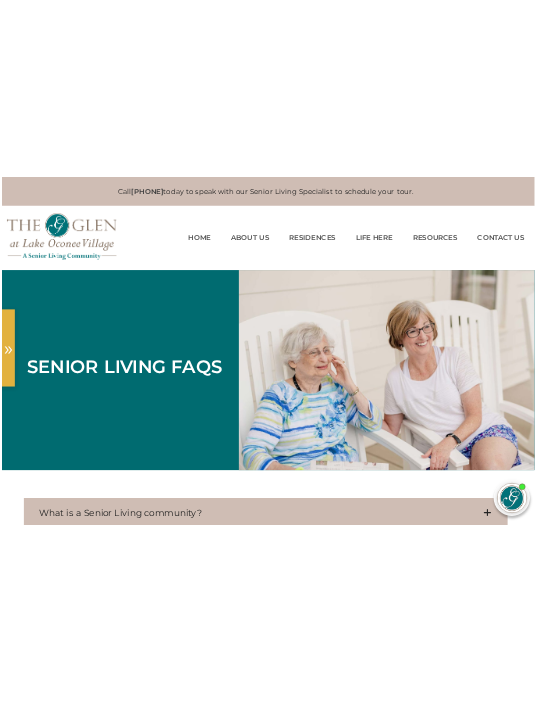 scroll, scrollTop: 0, scrollLeft: 0, axis: both 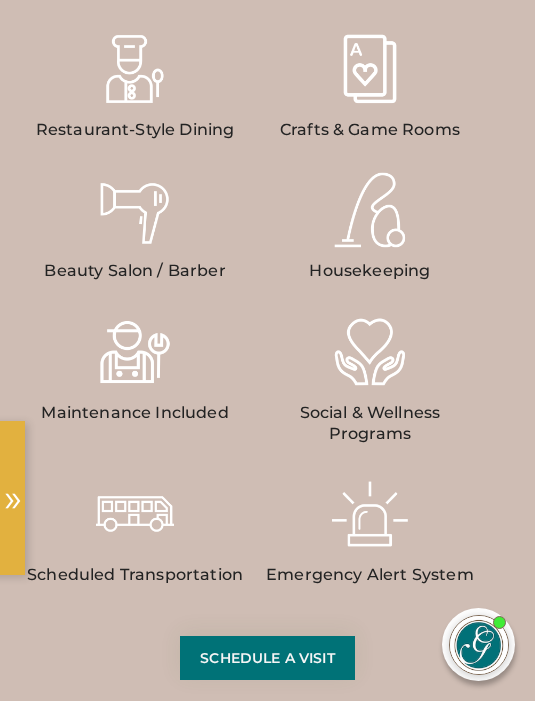 click at bounding box center (135, 69) 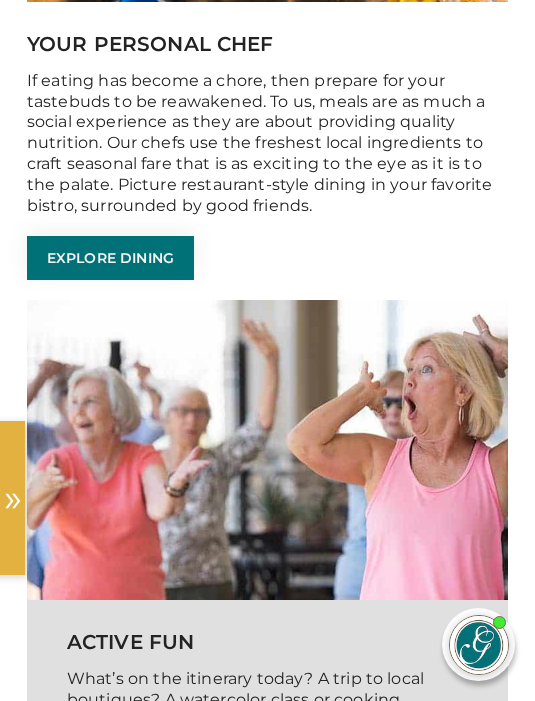 scroll, scrollTop: 4990, scrollLeft: 0, axis: vertical 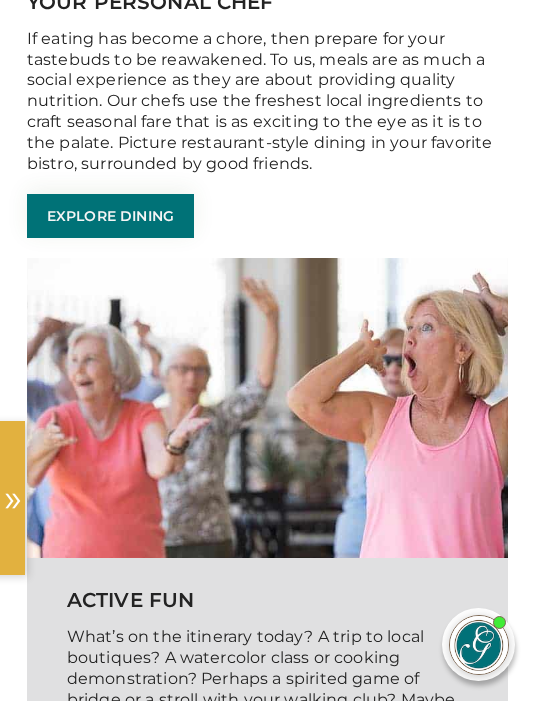click on "Explore Dining" at bounding box center [110, 216] 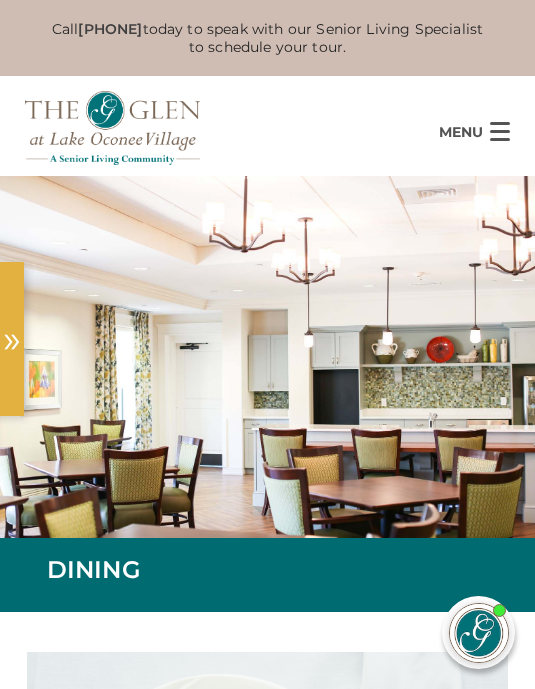 scroll, scrollTop: 0, scrollLeft: 0, axis: both 